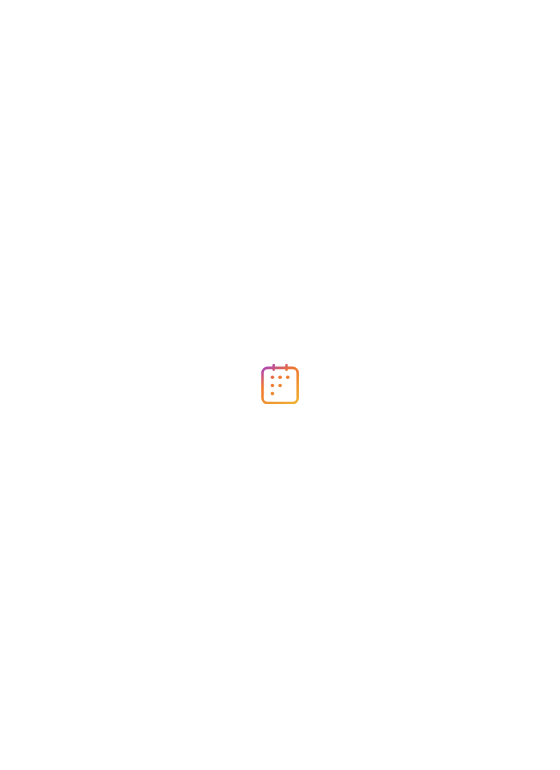 scroll, scrollTop: 0, scrollLeft: 0, axis: both 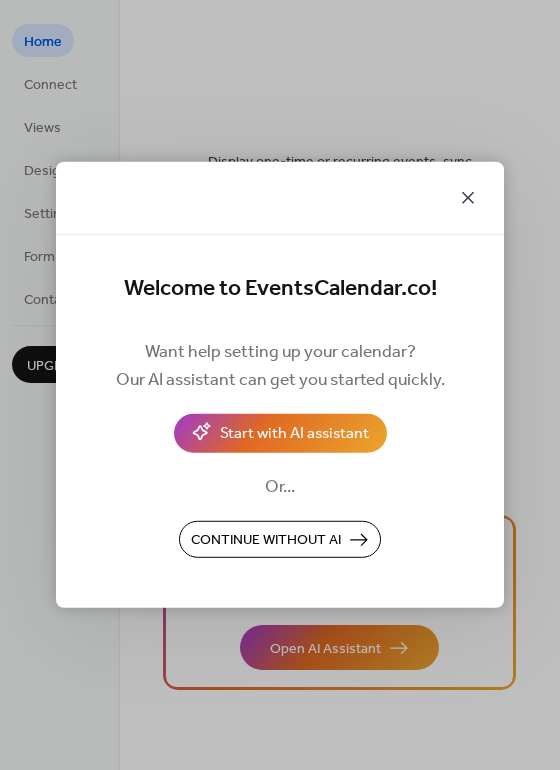 click 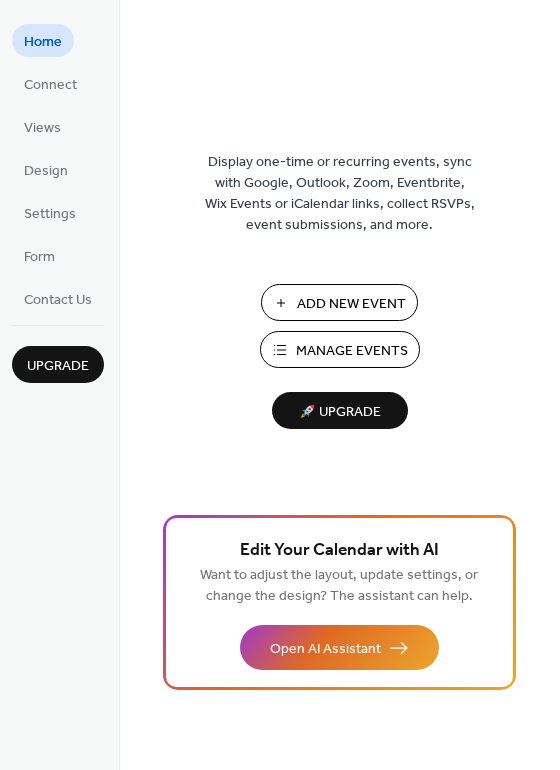 click on "Add New Event" at bounding box center (351, 304) 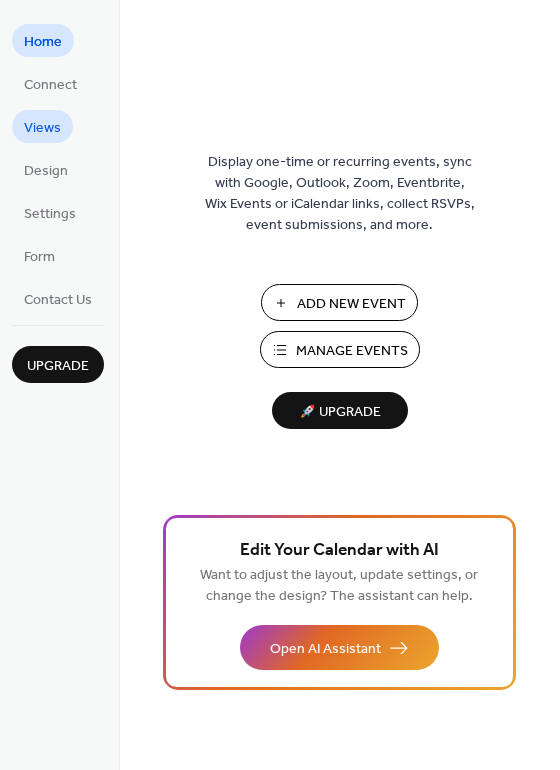 click on "Views" at bounding box center [42, 128] 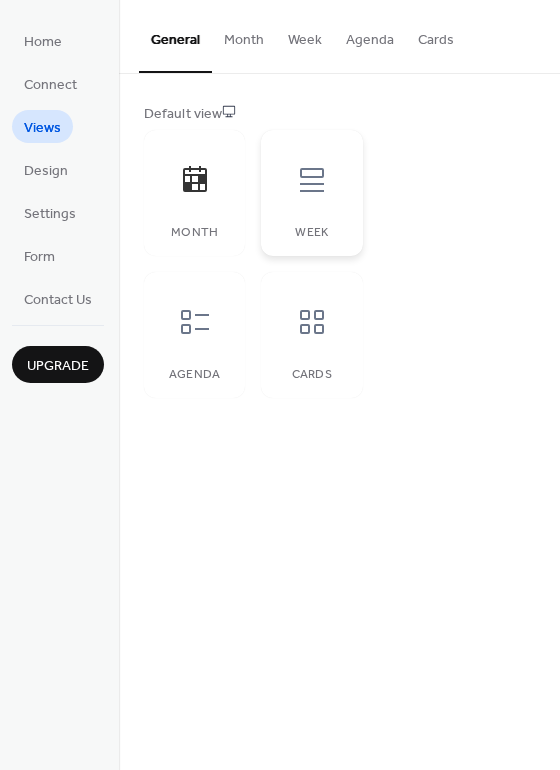 click at bounding box center [312, 180] 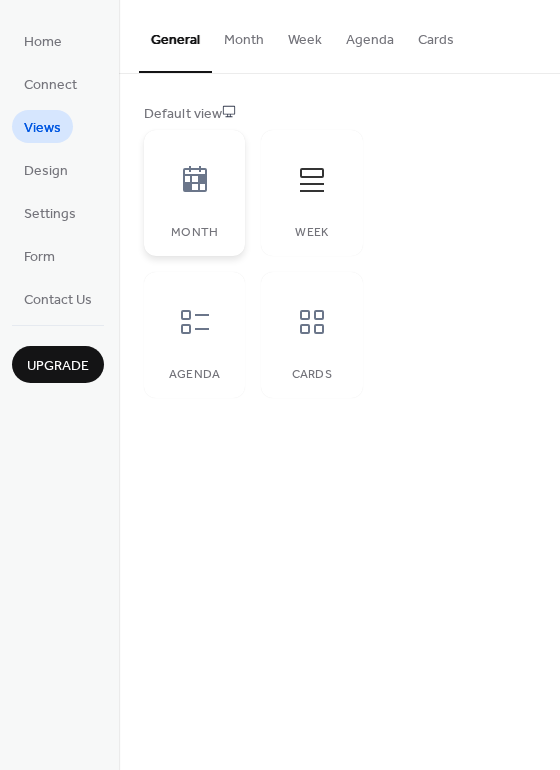 click at bounding box center [195, 180] 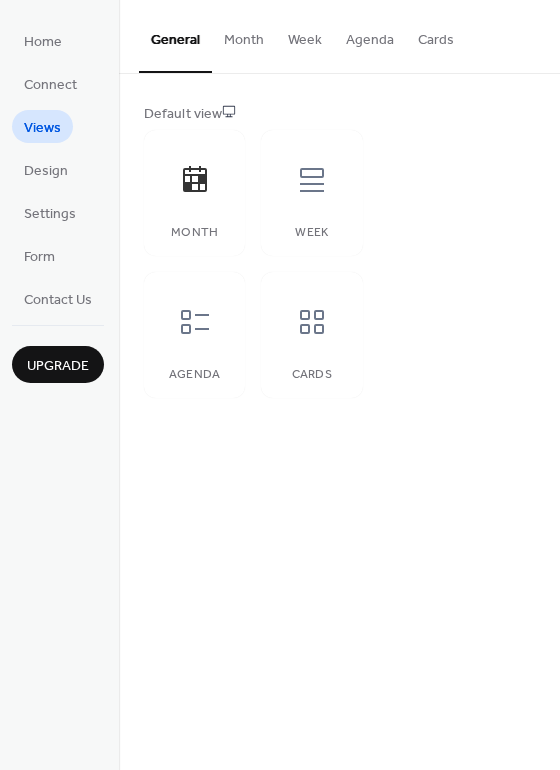 click on "Agenda" at bounding box center (370, 35) 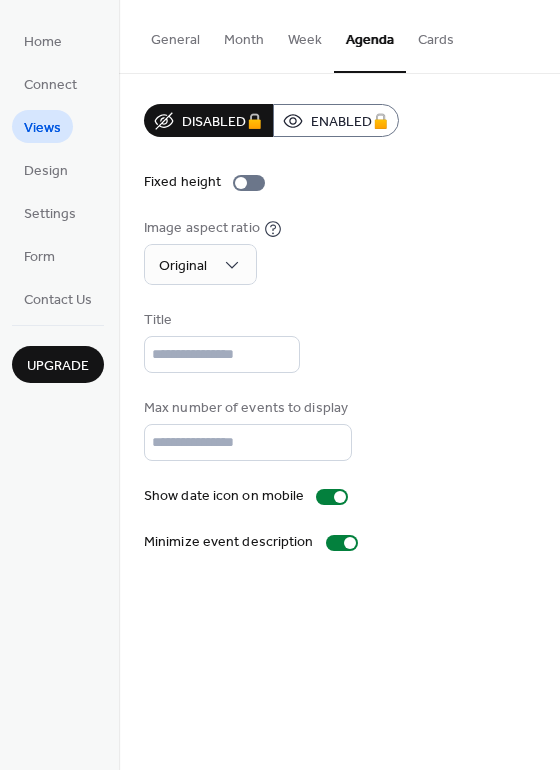 click on "Cards" at bounding box center (436, 35) 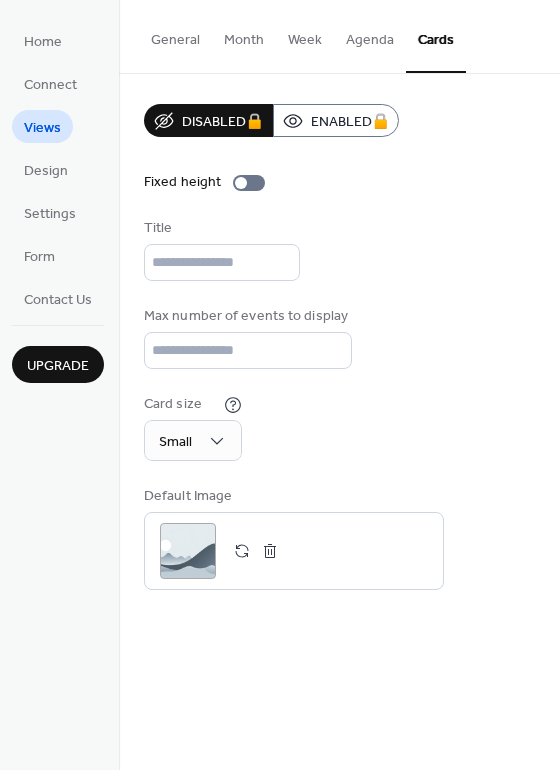 click on "Week" at bounding box center (305, 35) 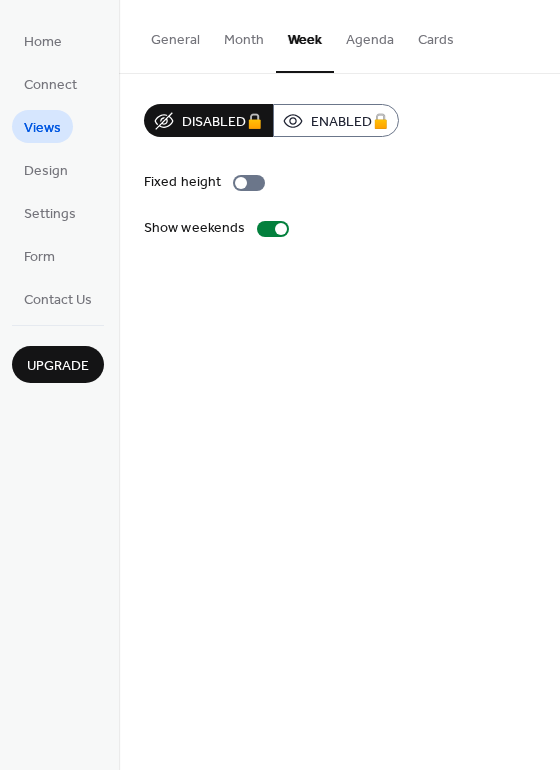 click on "Month" at bounding box center (244, 35) 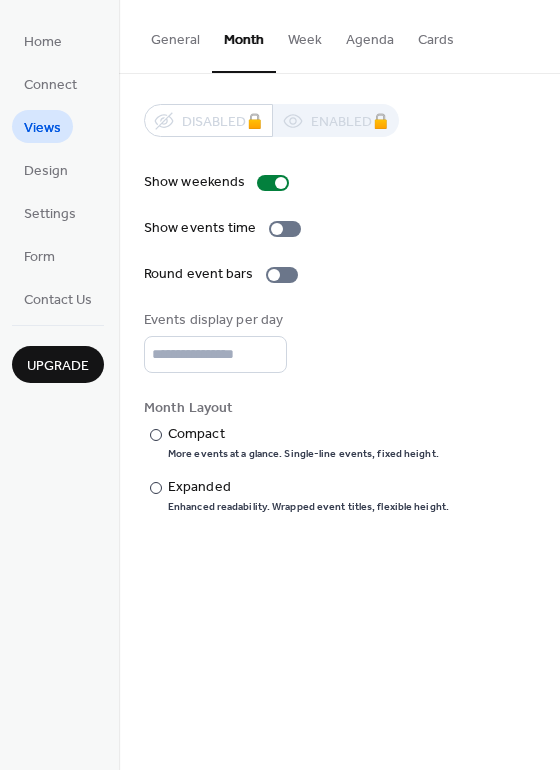 click on "General" at bounding box center (175, 35) 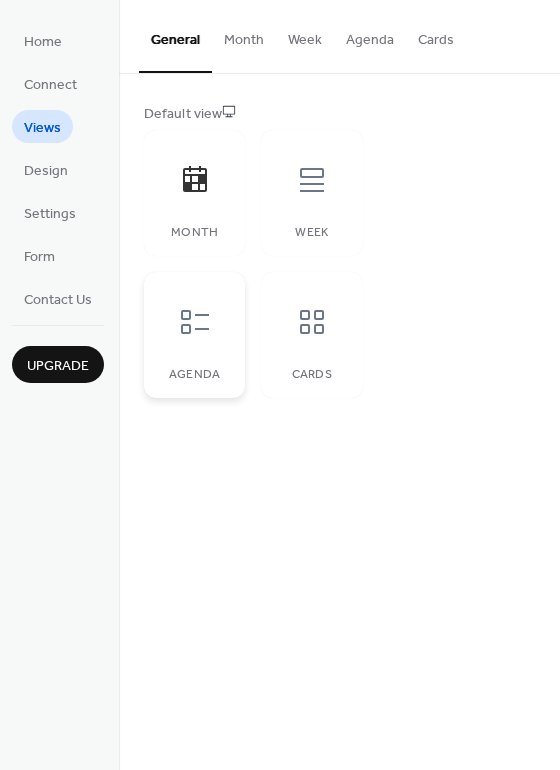 click 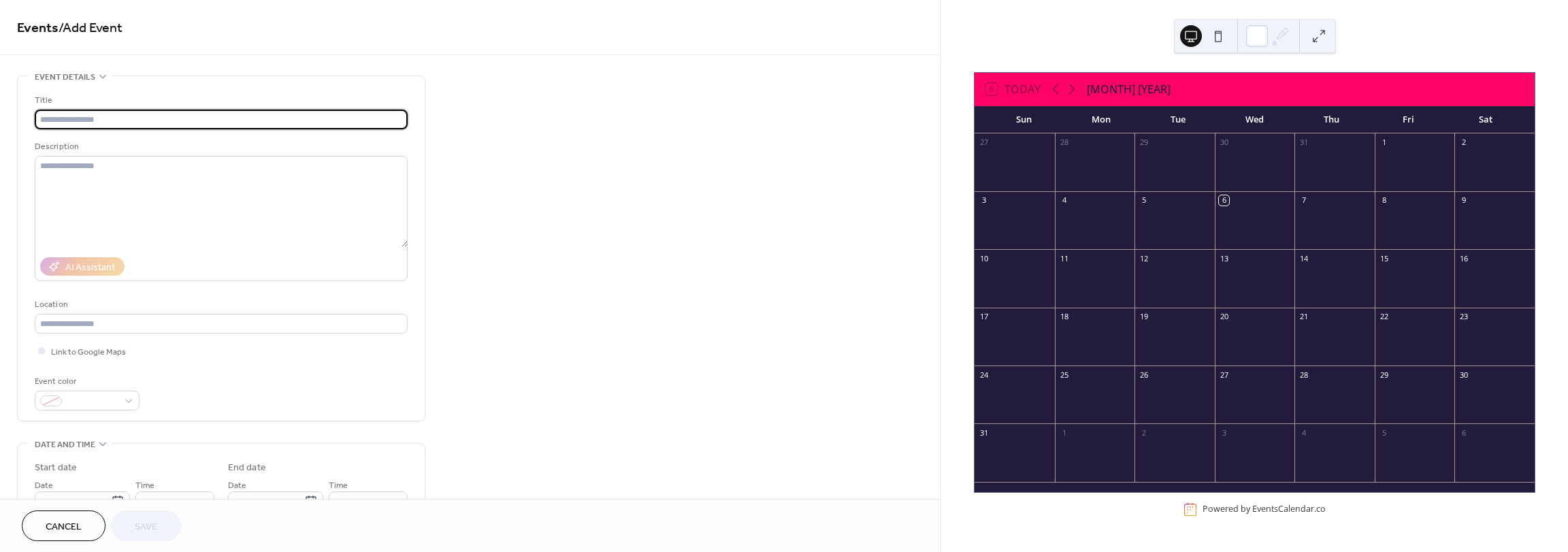scroll, scrollTop: 0, scrollLeft: 0, axis: both 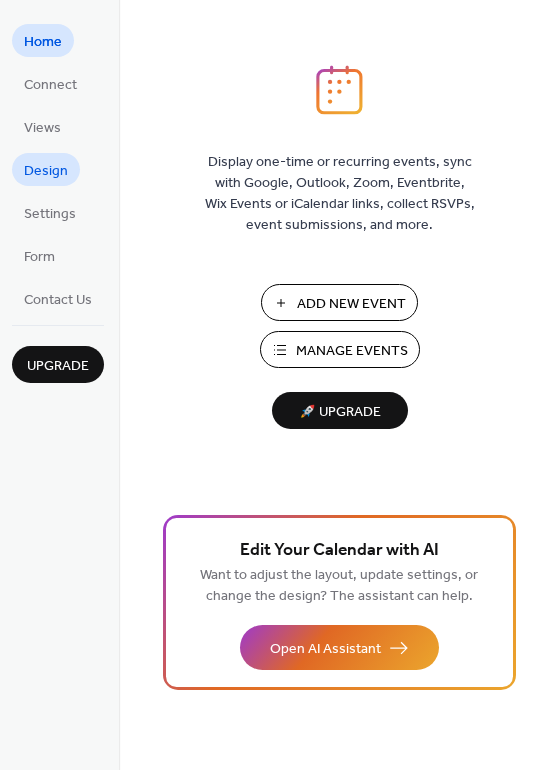 click on "Design" at bounding box center (46, 171) 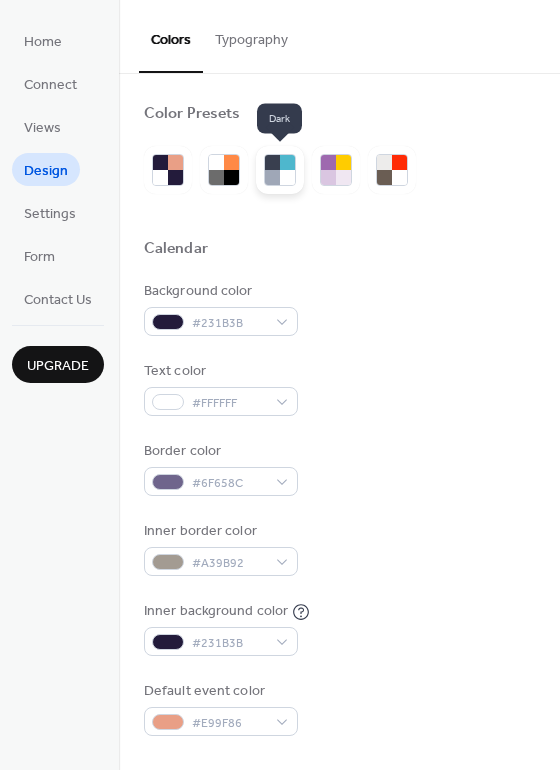 click at bounding box center (287, 162) 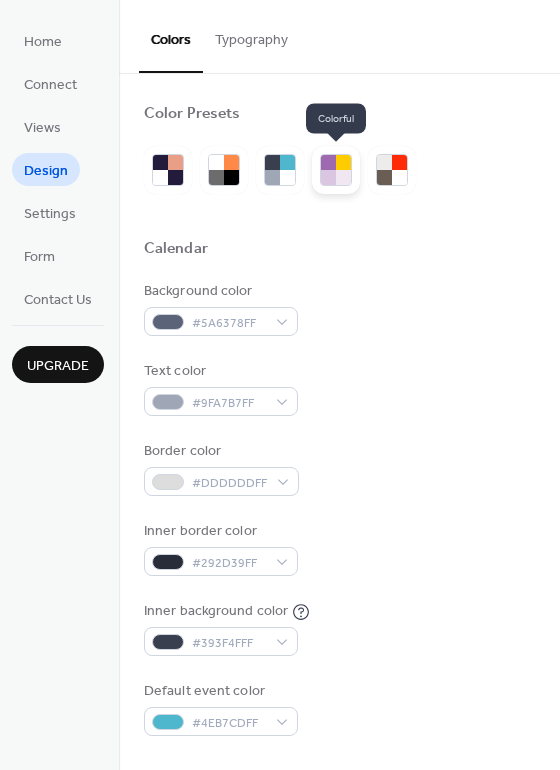 click at bounding box center [343, 177] 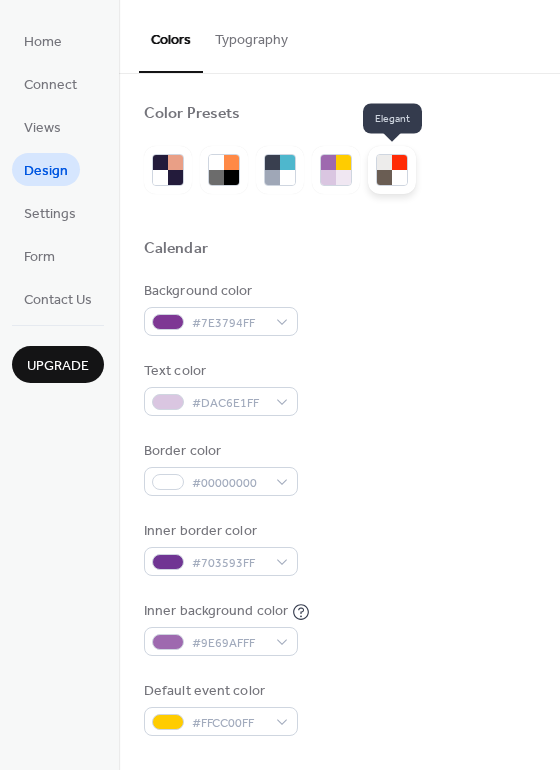 click at bounding box center [399, 177] 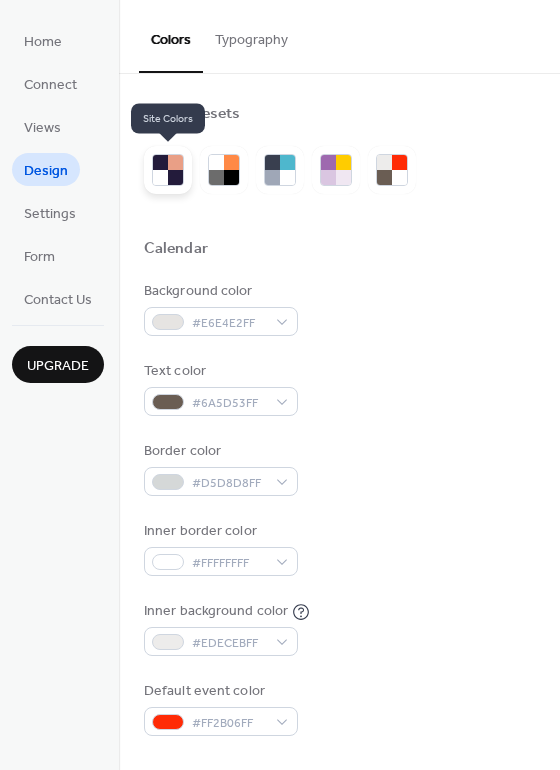 click at bounding box center (160, 177) 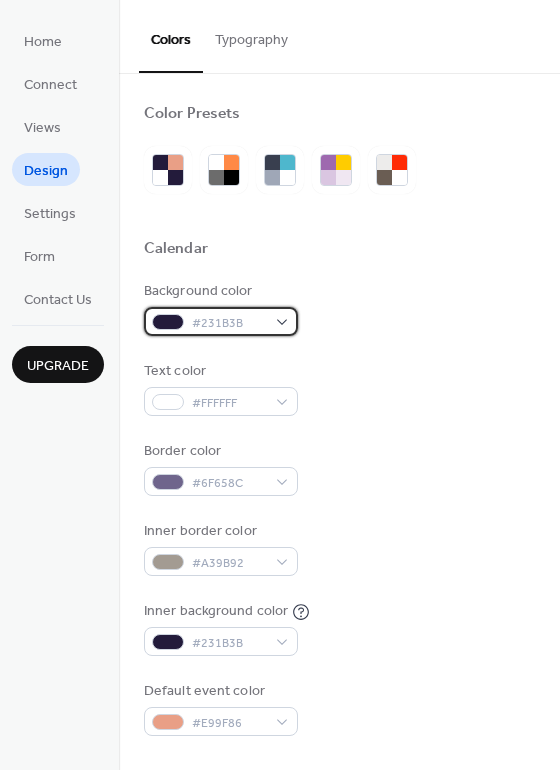 click on "#231B3B" at bounding box center [221, 321] 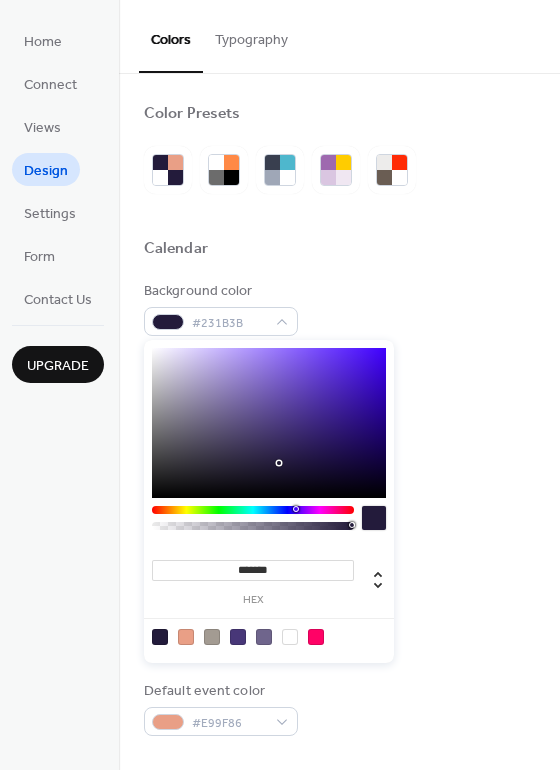 click at bounding box center (290, 637) 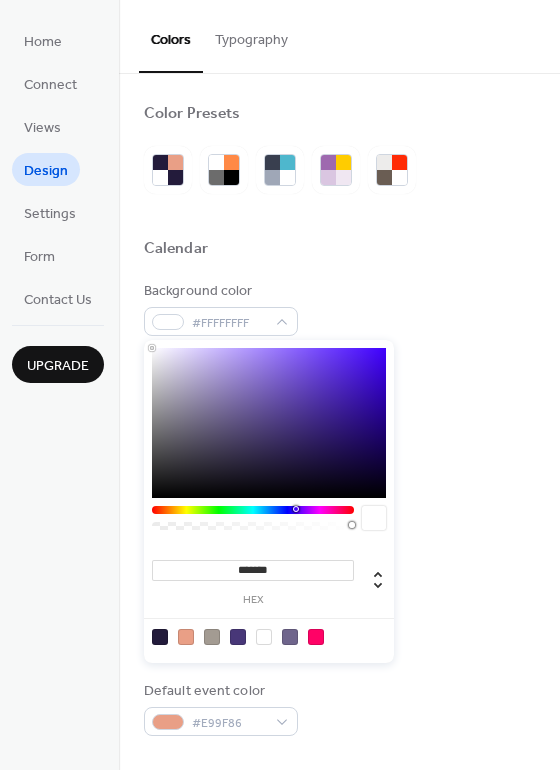 click at bounding box center [264, 637] 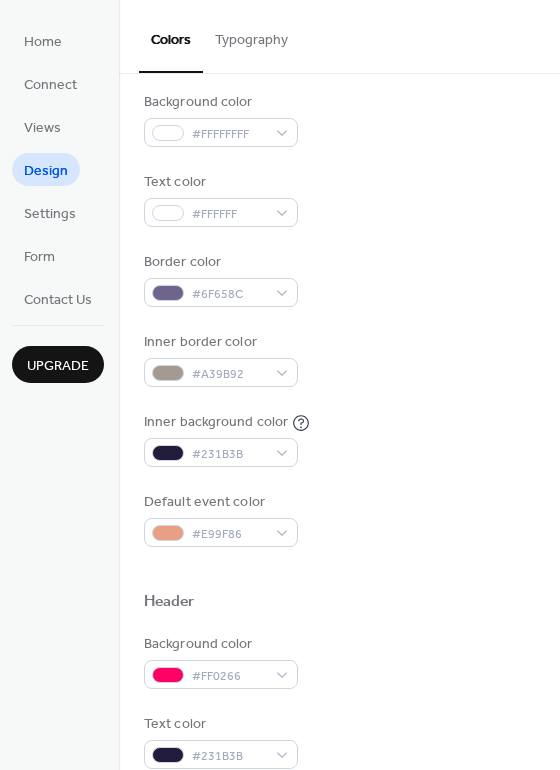 scroll, scrollTop: 200, scrollLeft: 0, axis: vertical 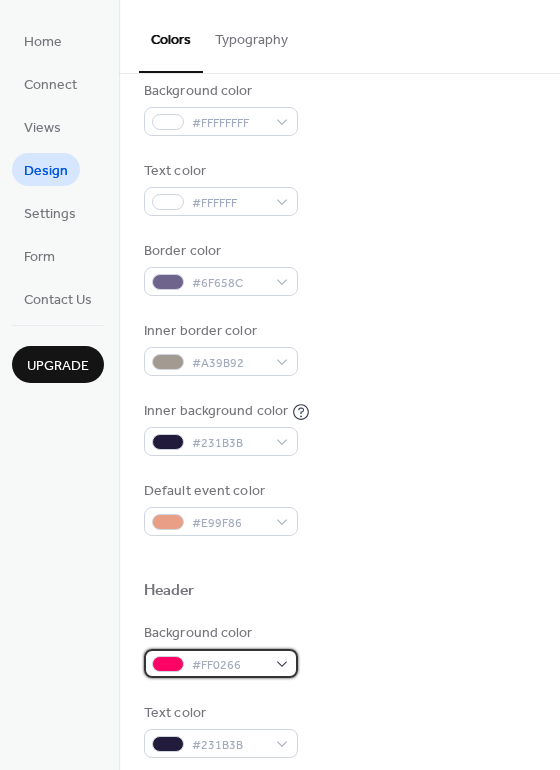 click on "#FF0266" at bounding box center (221, 663) 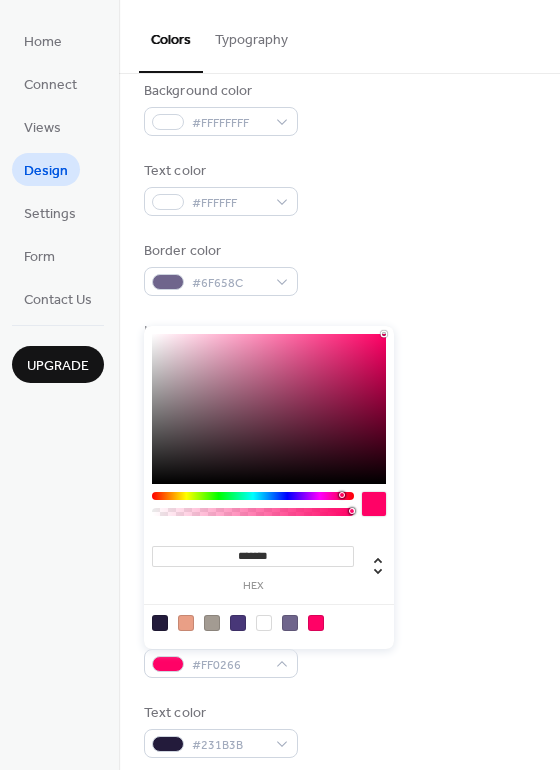 click on "hex" at bounding box center [253, 586] 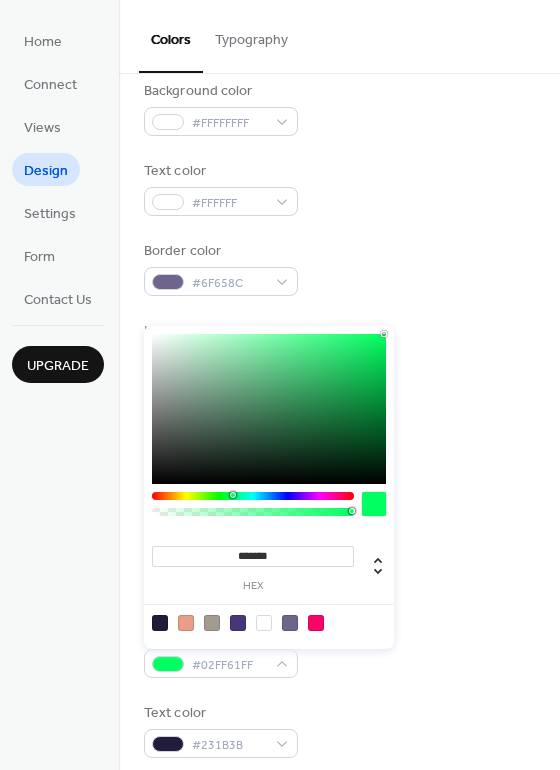click at bounding box center [253, 496] 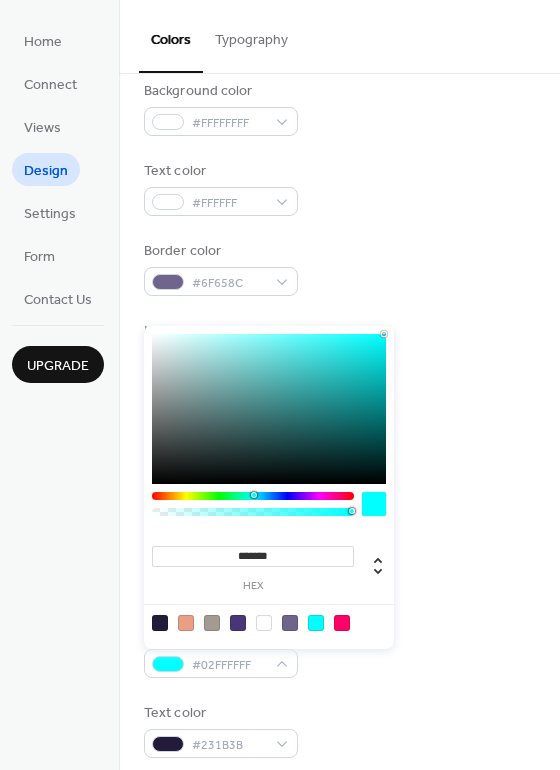 drag, startPoint x: 237, startPoint y: 496, endPoint x: 253, endPoint y: 495, distance: 16.03122 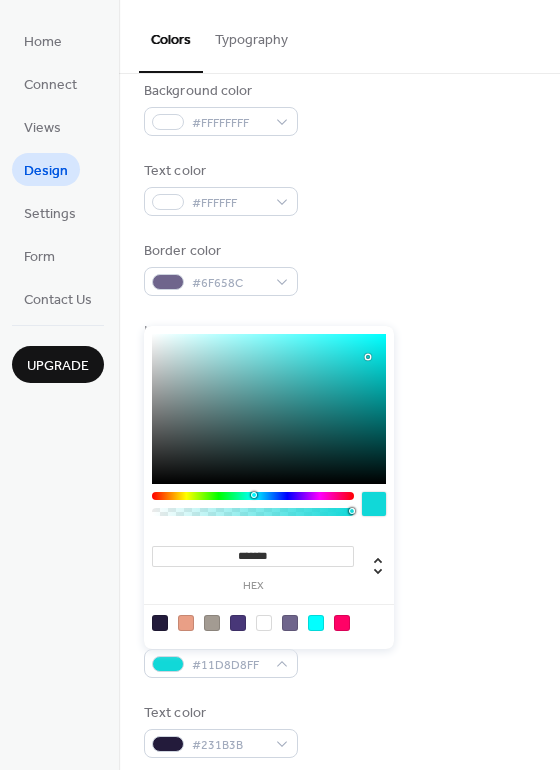 type on "*******" 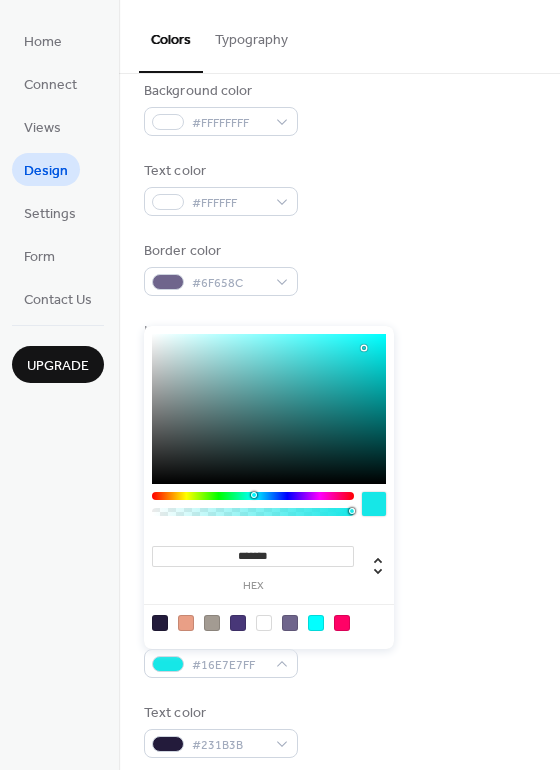 drag, startPoint x: 381, startPoint y: 336, endPoint x: 364, endPoint y: 348, distance: 20.808653 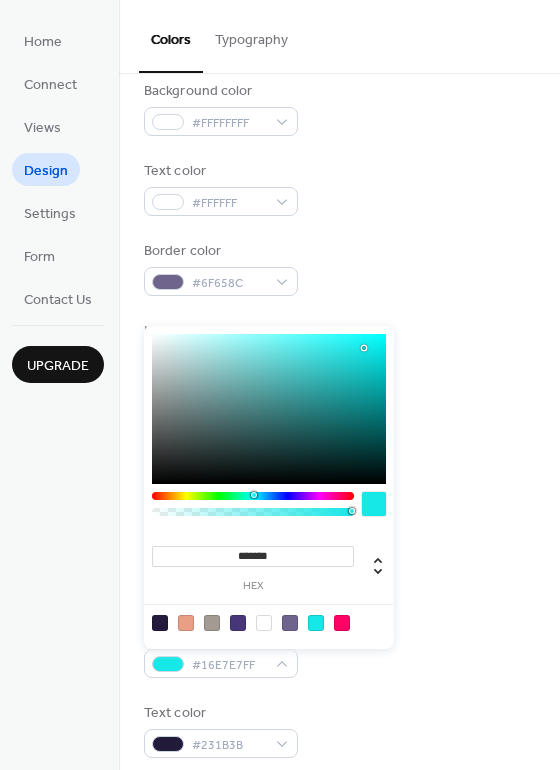 click on "Background color #16E7E7FF" at bounding box center (339, 650) 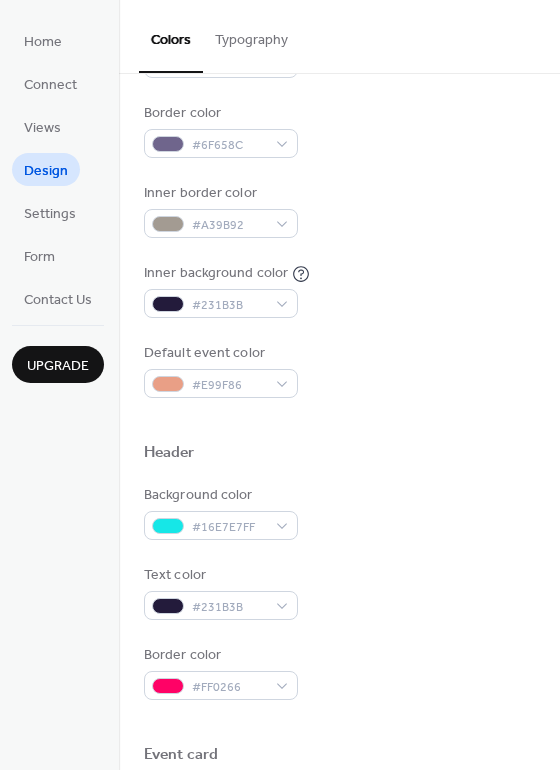 scroll, scrollTop: 400, scrollLeft: 0, axis: vertical 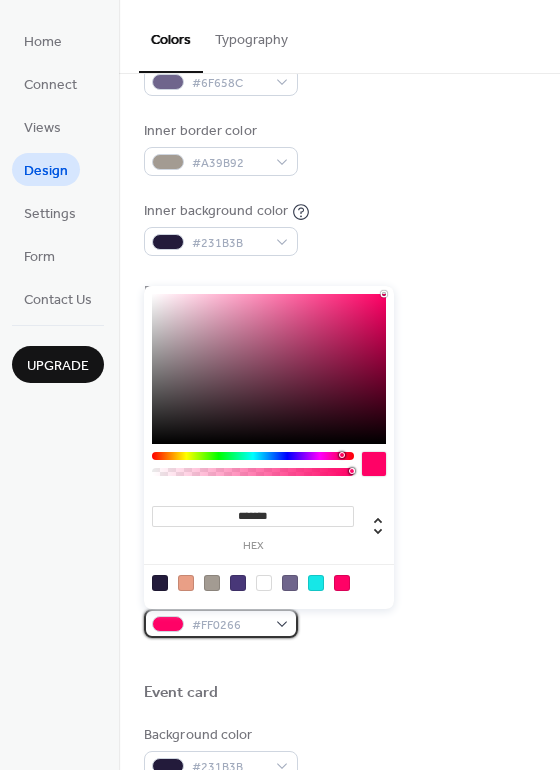 click on "#FF0266" at bounding box center (229, 625) 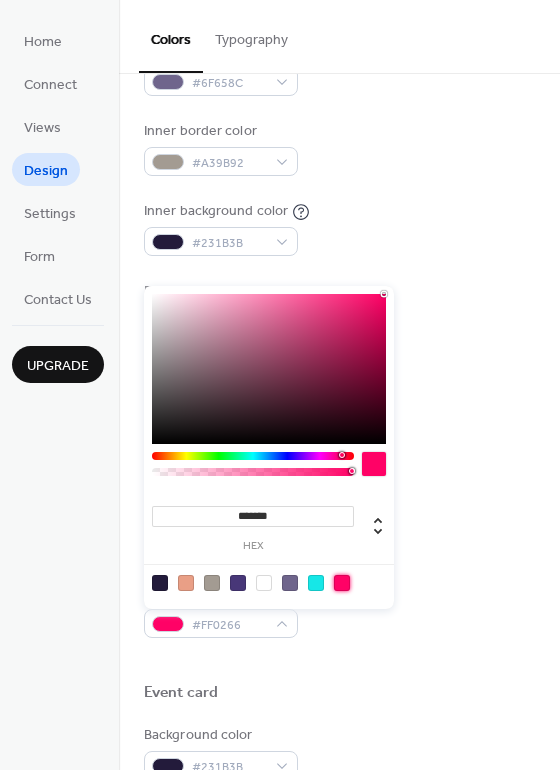 click at bounding box center (342, 583) 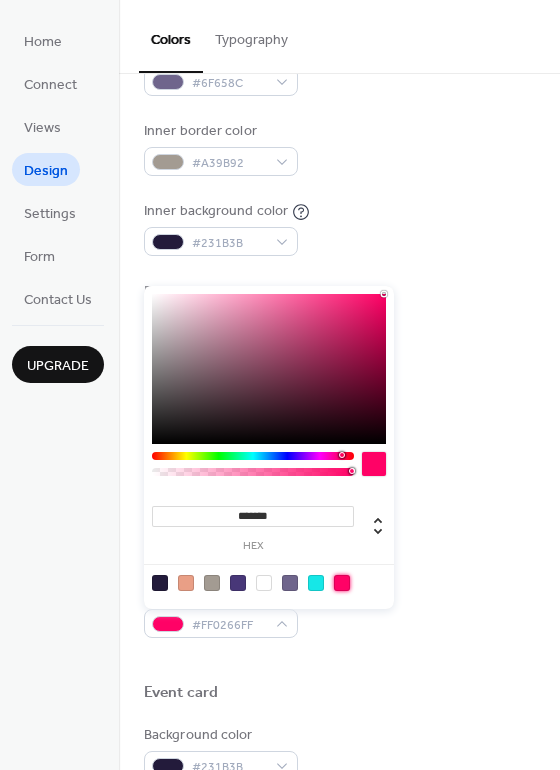click on "Border color #FF0266FF" at bounding box center [339, 610] 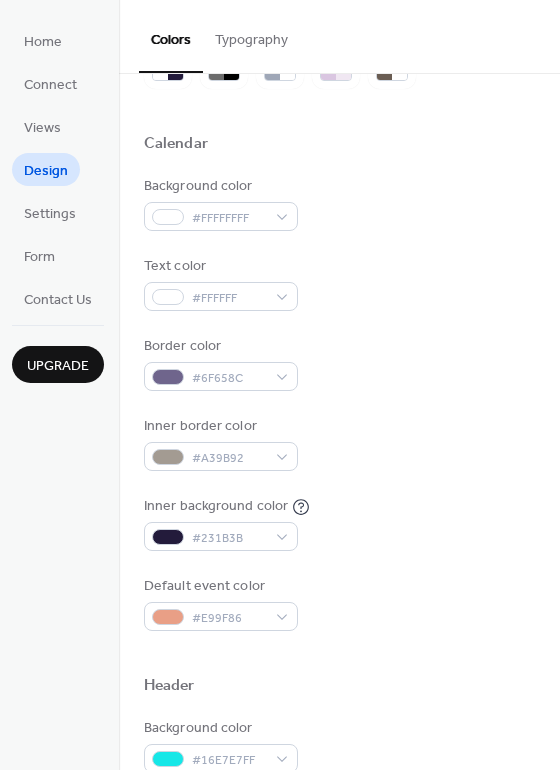 scroll, scrollTop: 100, scrollLeft: 0, axis: vertical 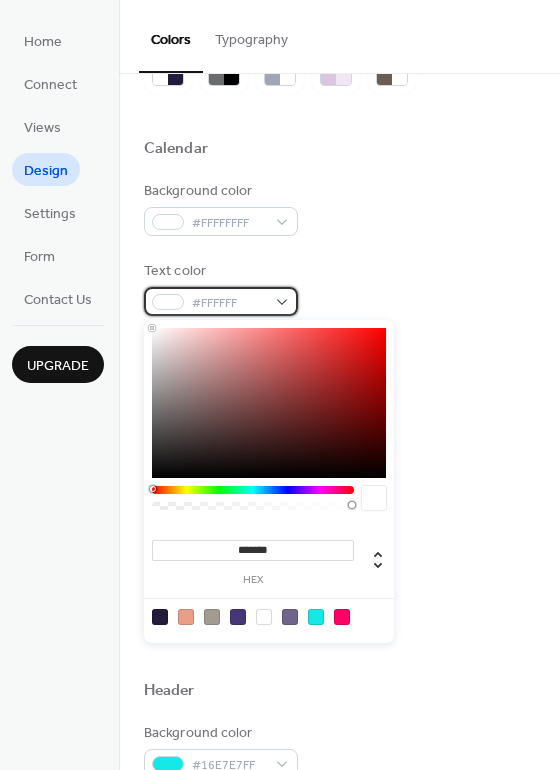 click on "#FFFFFF" at bounding box center (221, 301) 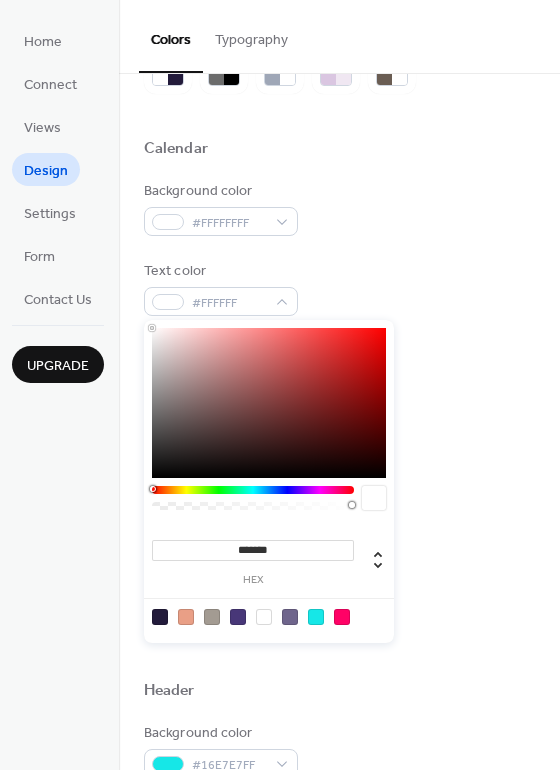 click at bounding box center [160, 617] 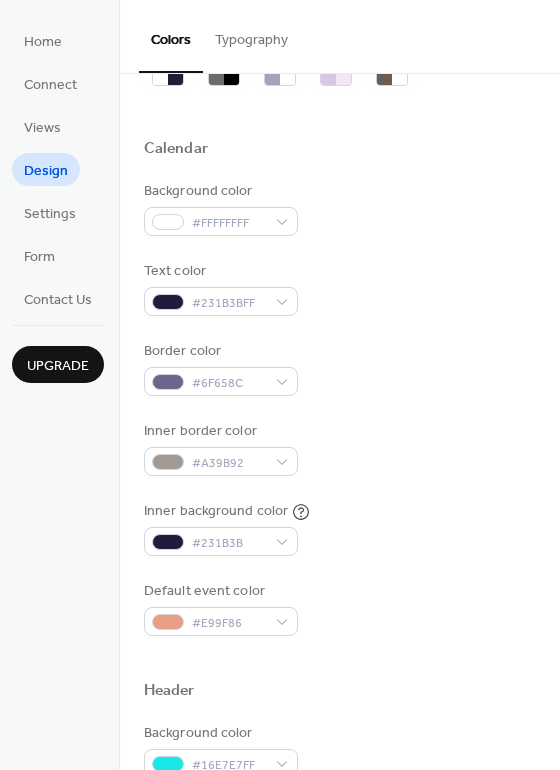 click on "Background color #FFFFFFFF Text color #231B3BFF Border color #6F658C Inner border color #A39B92 Inner background color #231B3B Default event color #E99F86" at bounding box center [339, 408] 